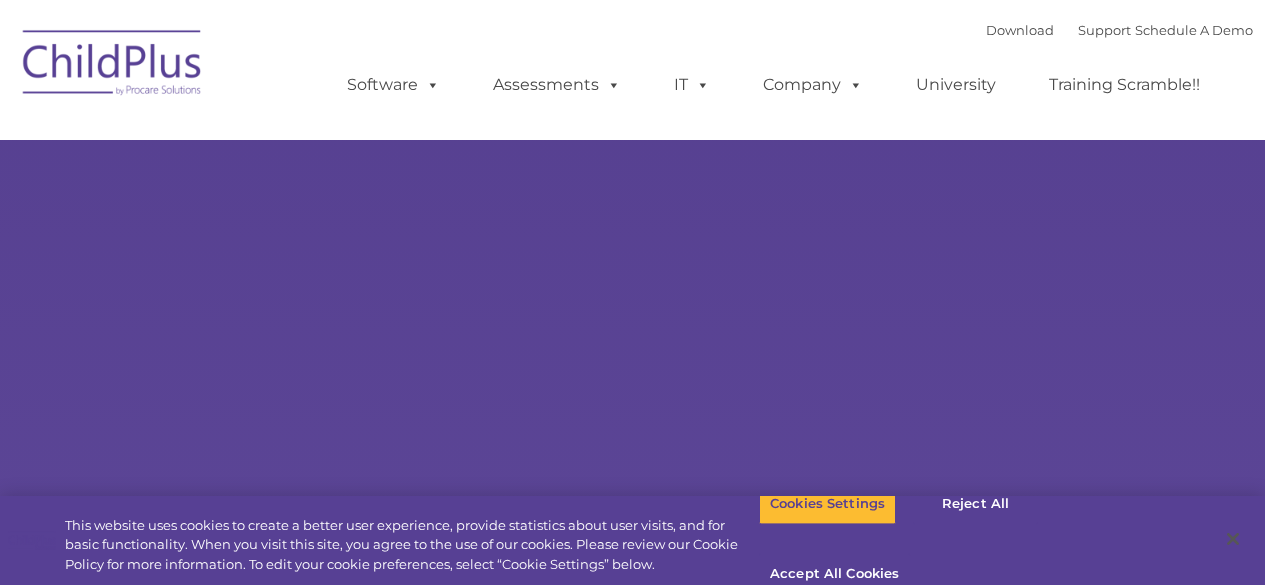 scroll, scrollTop: 0, scrollLeft: 0, axis: both 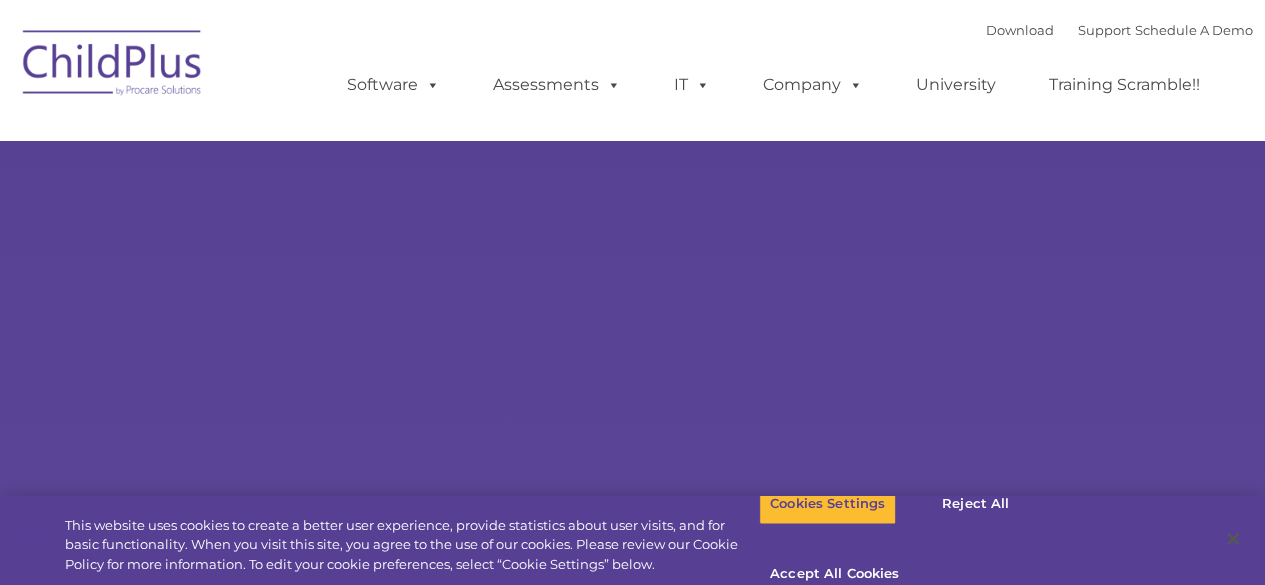 select on "MEDIUM" 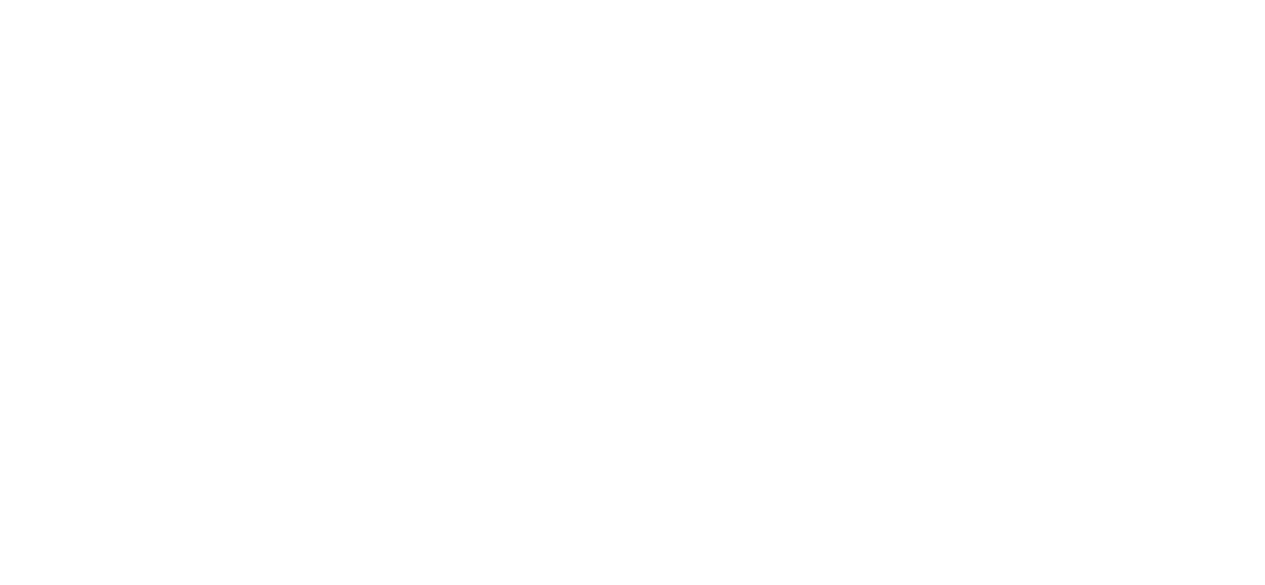 scroll, scrollTop: 0, scrollLeft: 0, axis: both 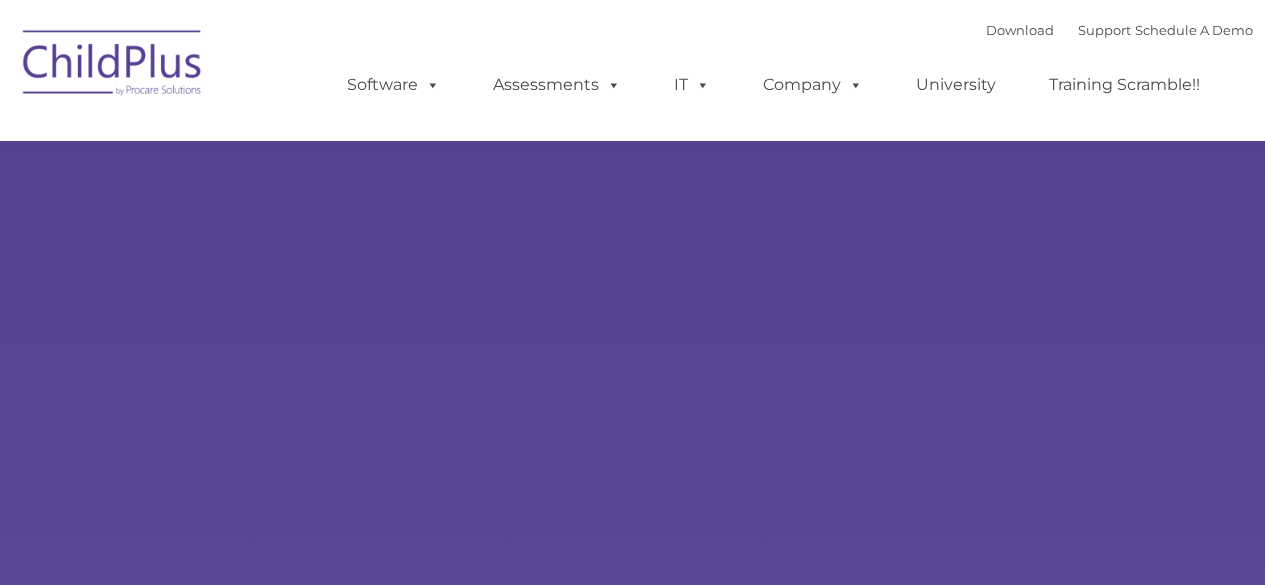 type on "" 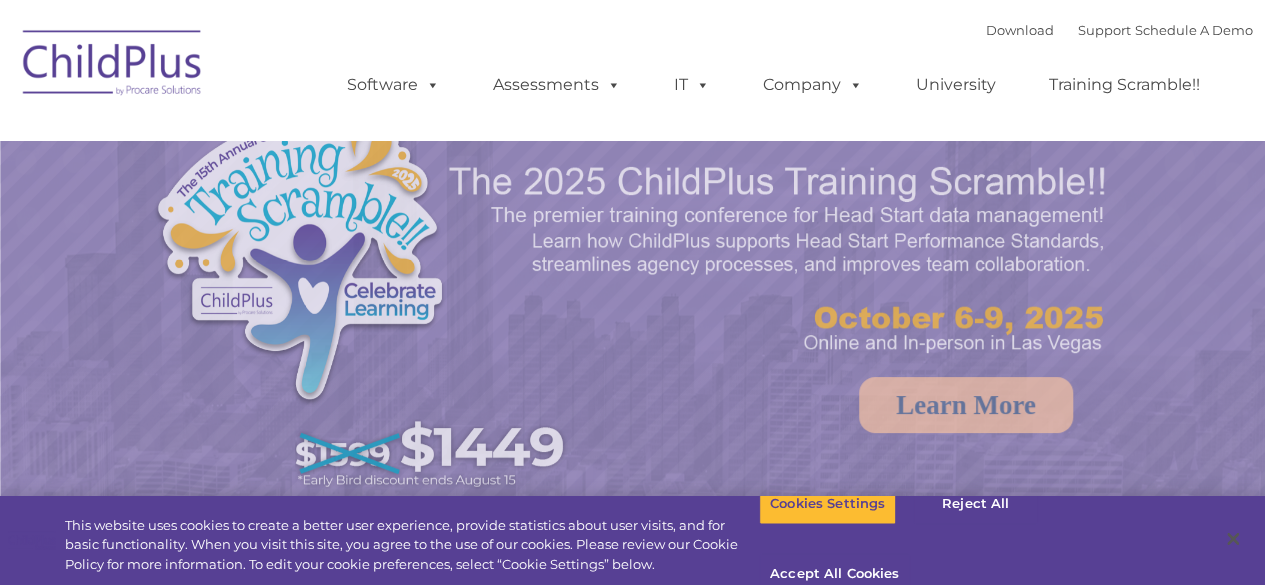 select on "MEDIUM" 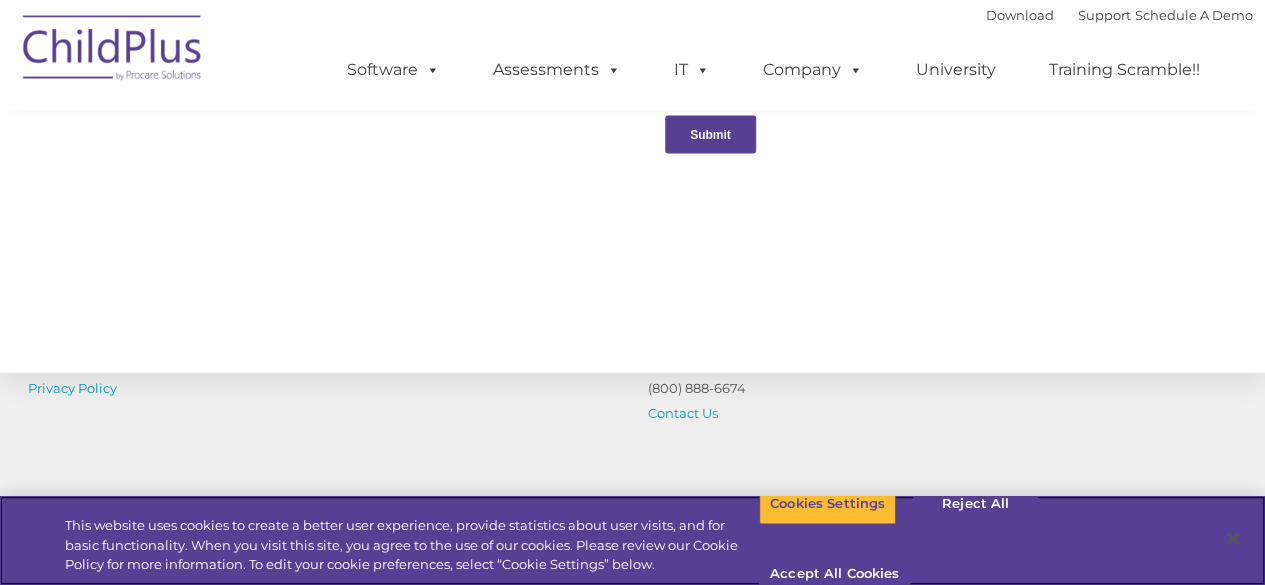 scroll, scrollTop: 2406, scrollLeft: 0, axis: vertical 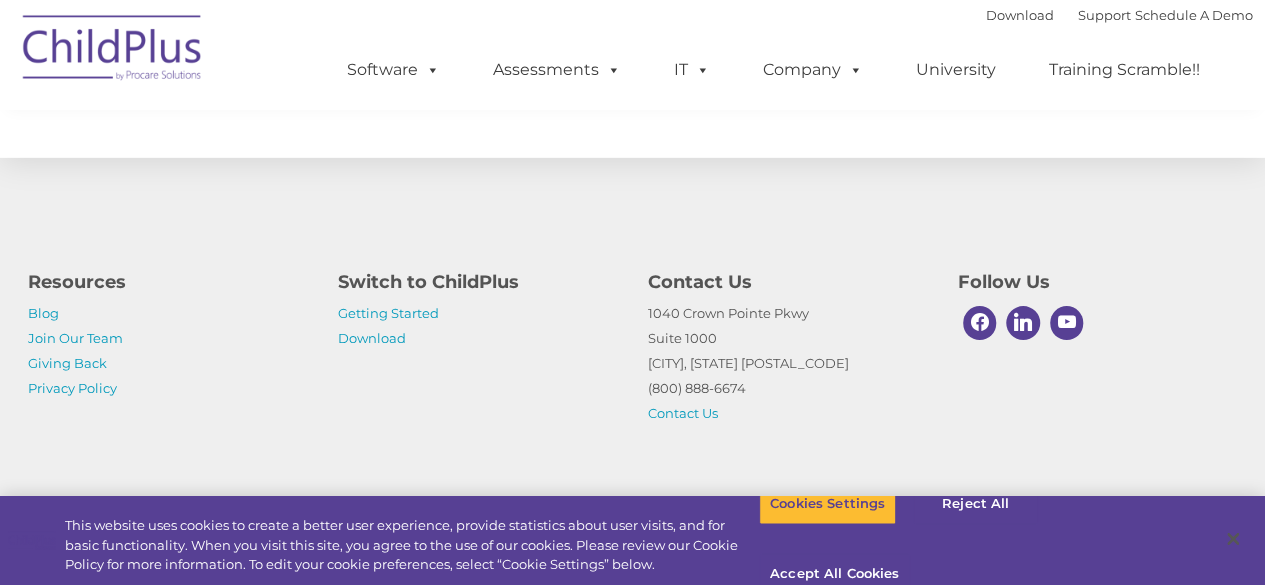 click at bounding box center [113, 51] 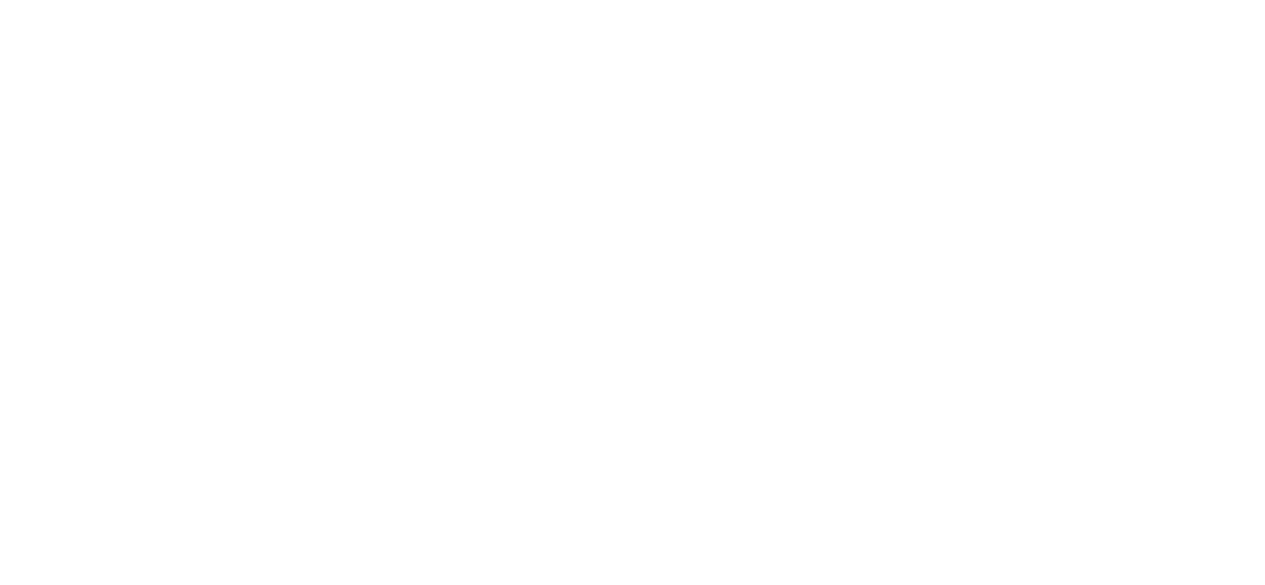 scroll, scrollTop: 0, scrollLeft: 0, axis: both 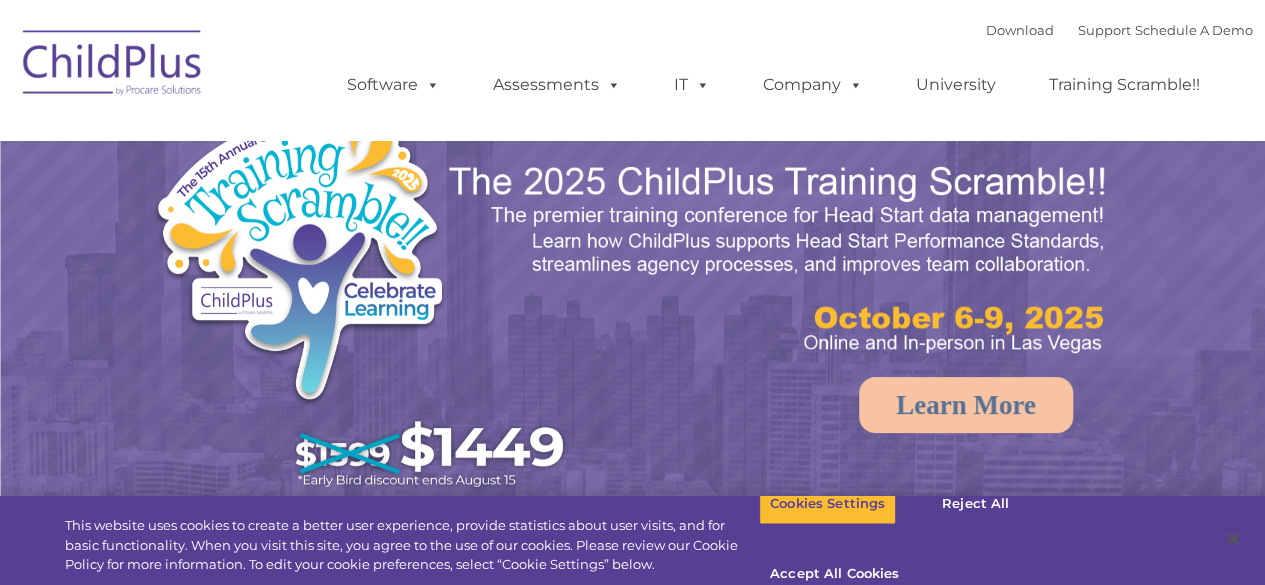 select on "MEDIUM" 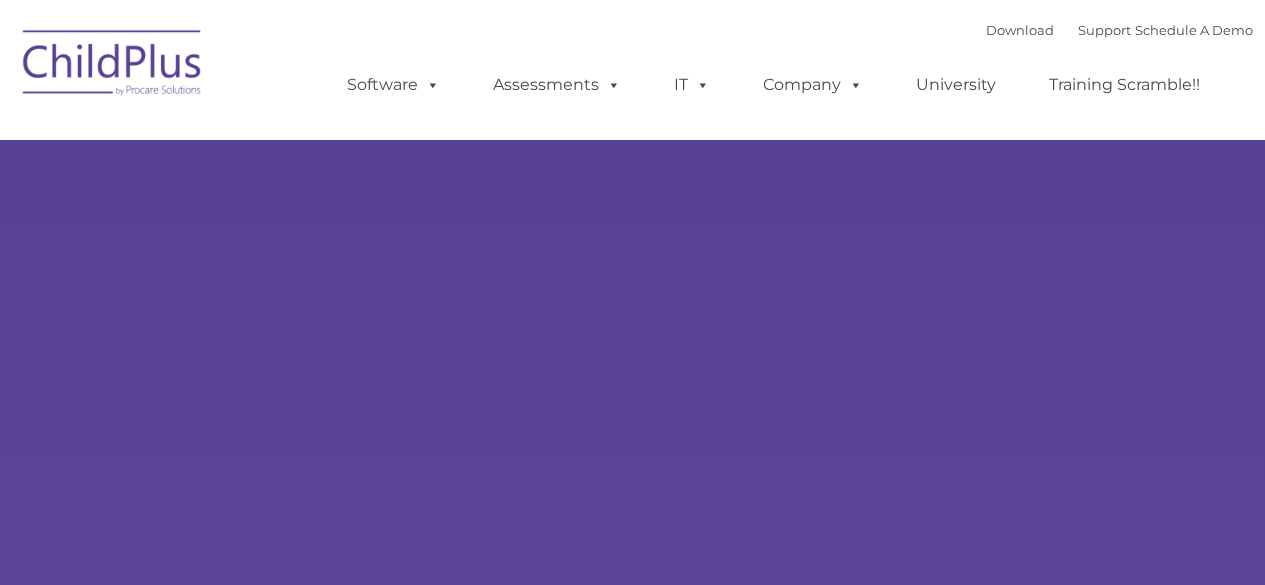 type on "" 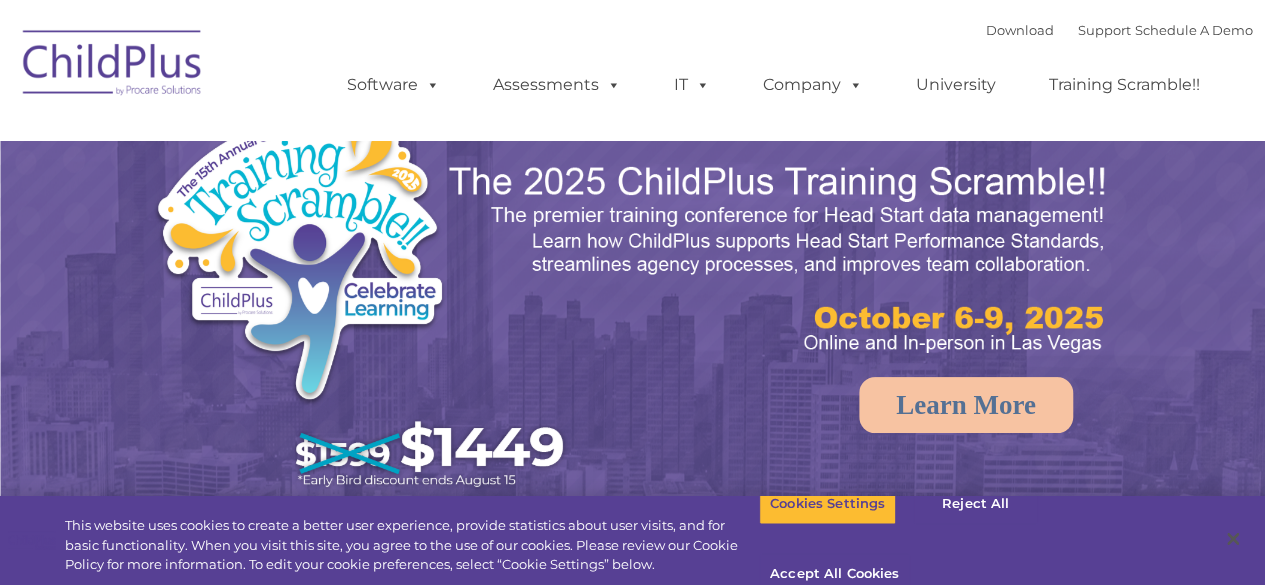 select on "MEDIUM" 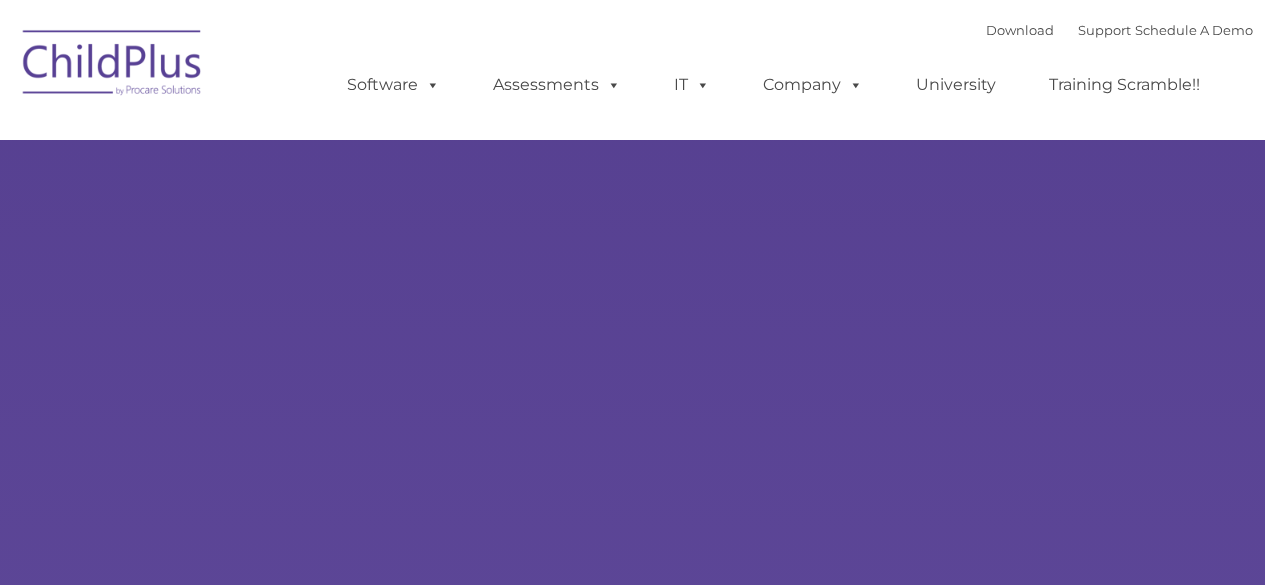 type on "" 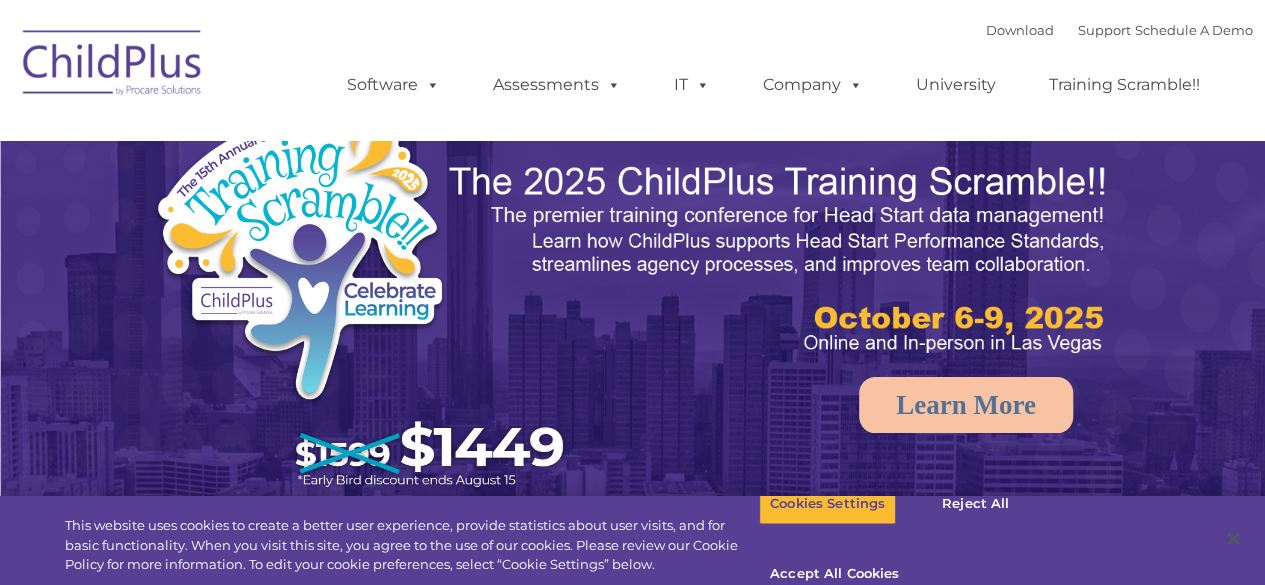 select on "MEDIUM" 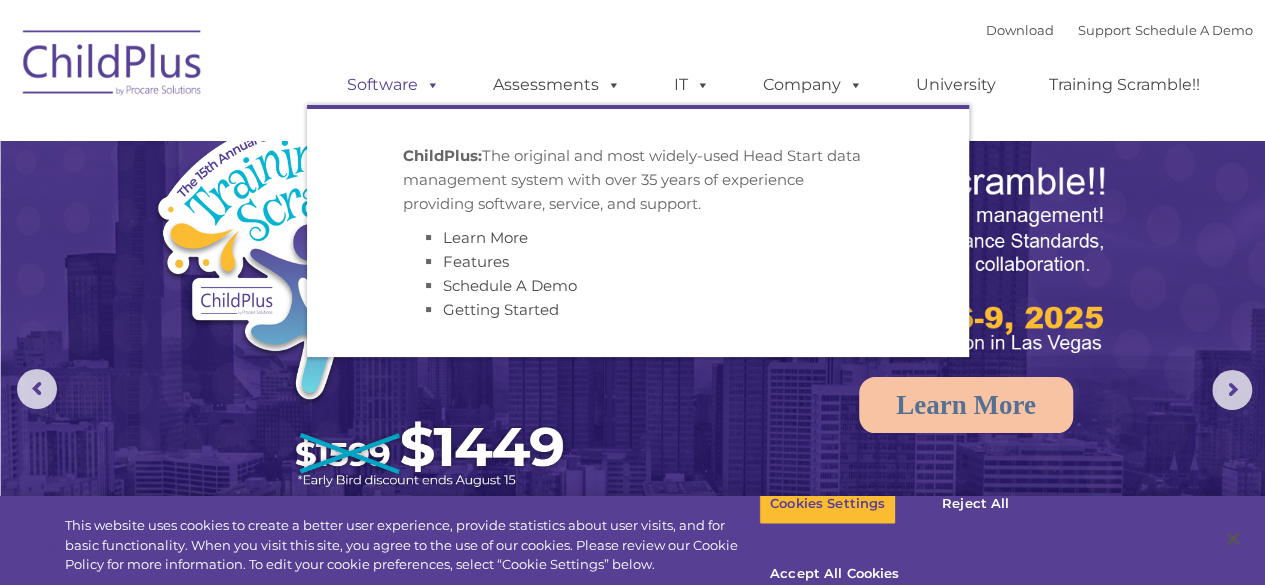 click on "Software" at bounding box center [393, 85] 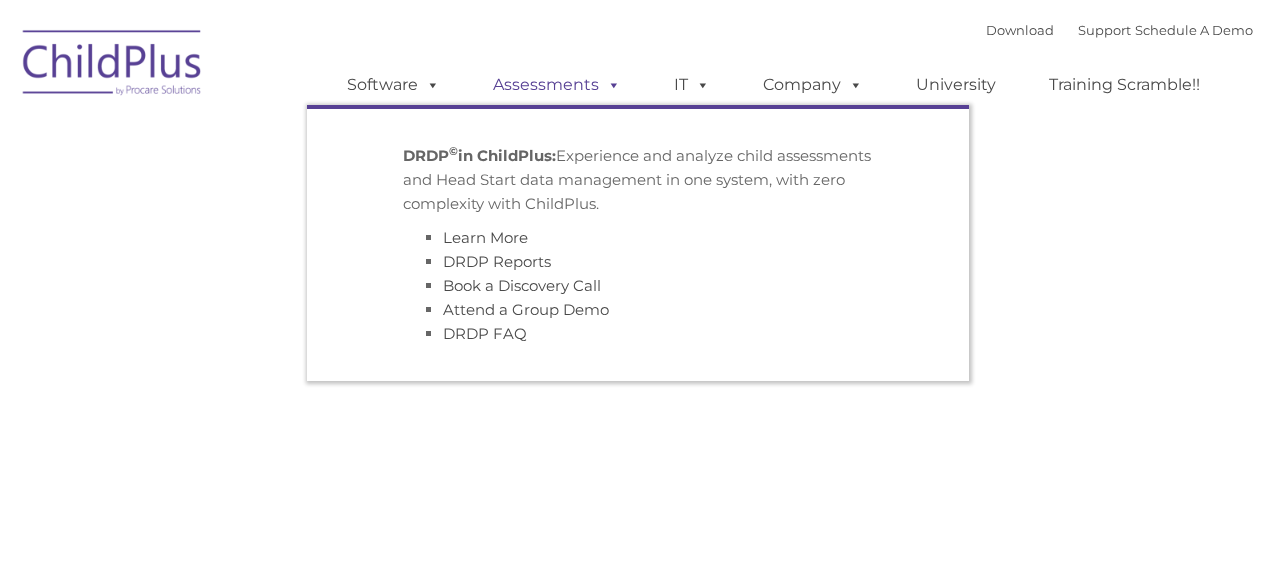 scroll, scrollTop: 0, scrollLeft: 0, axis: both 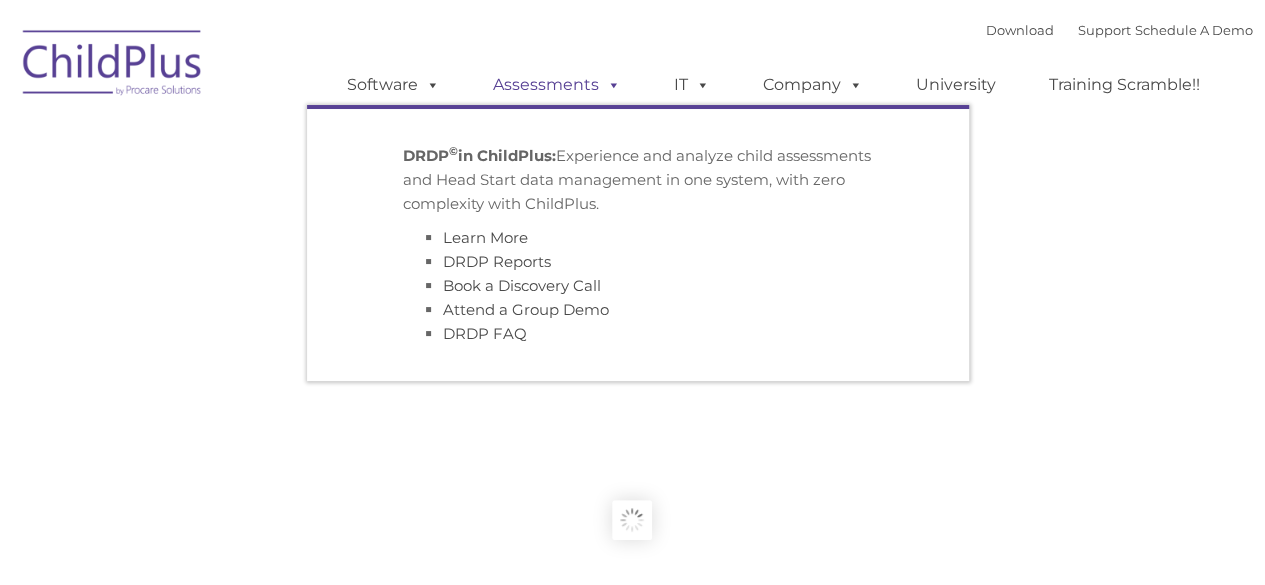 type on "" 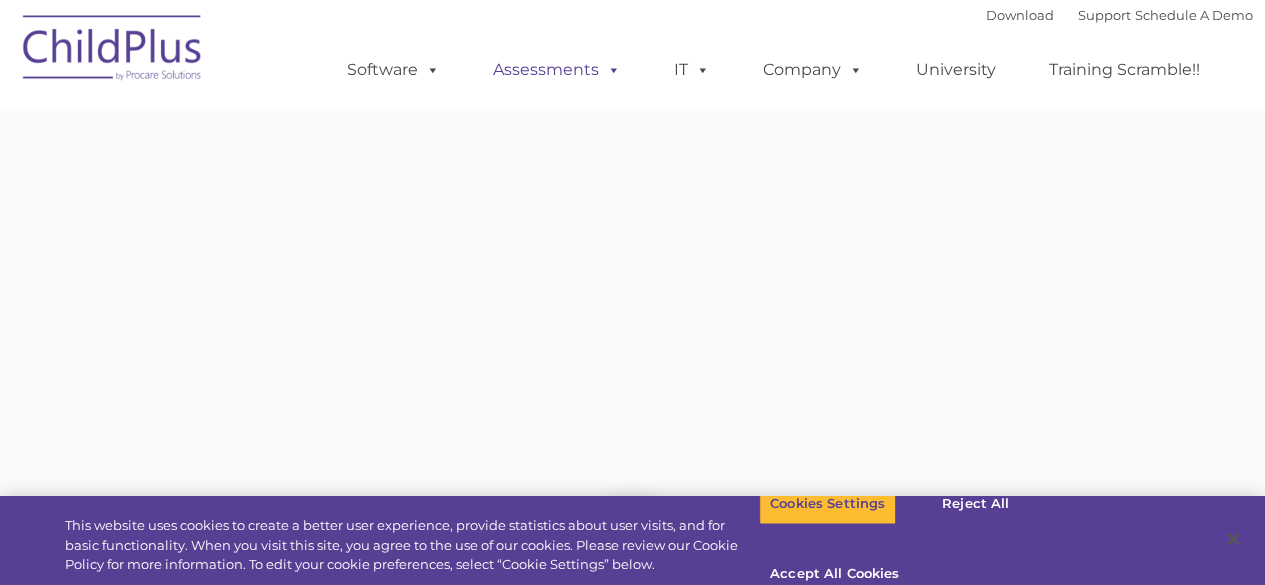 click on "Assessments" at bounding box center [557, 70] 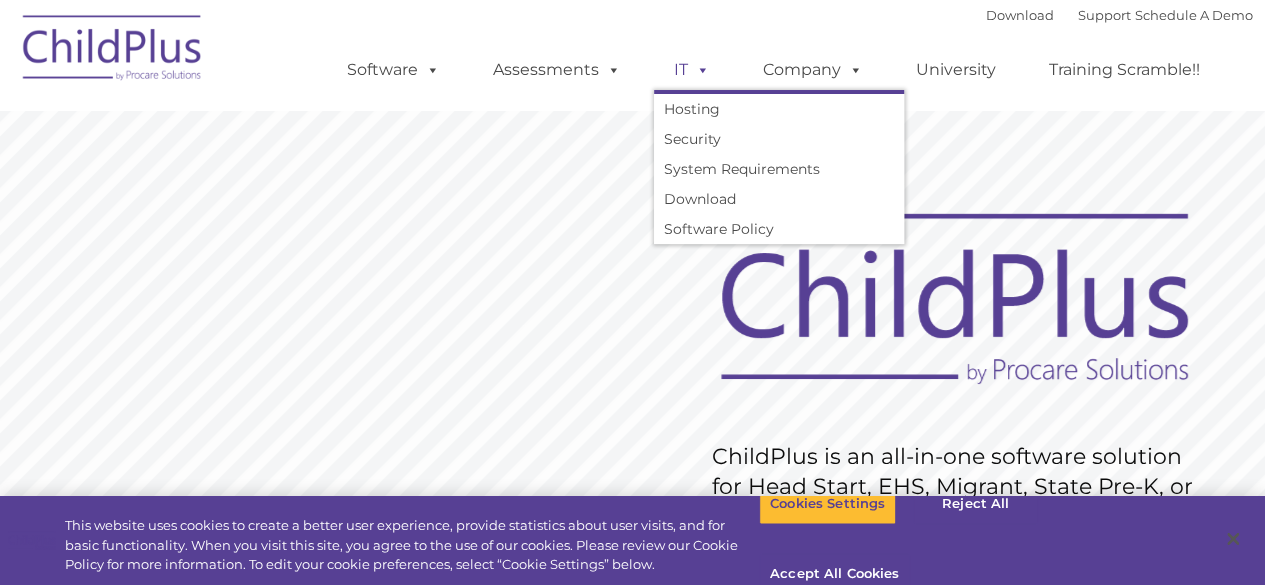 click at bounding box center [699, 69] 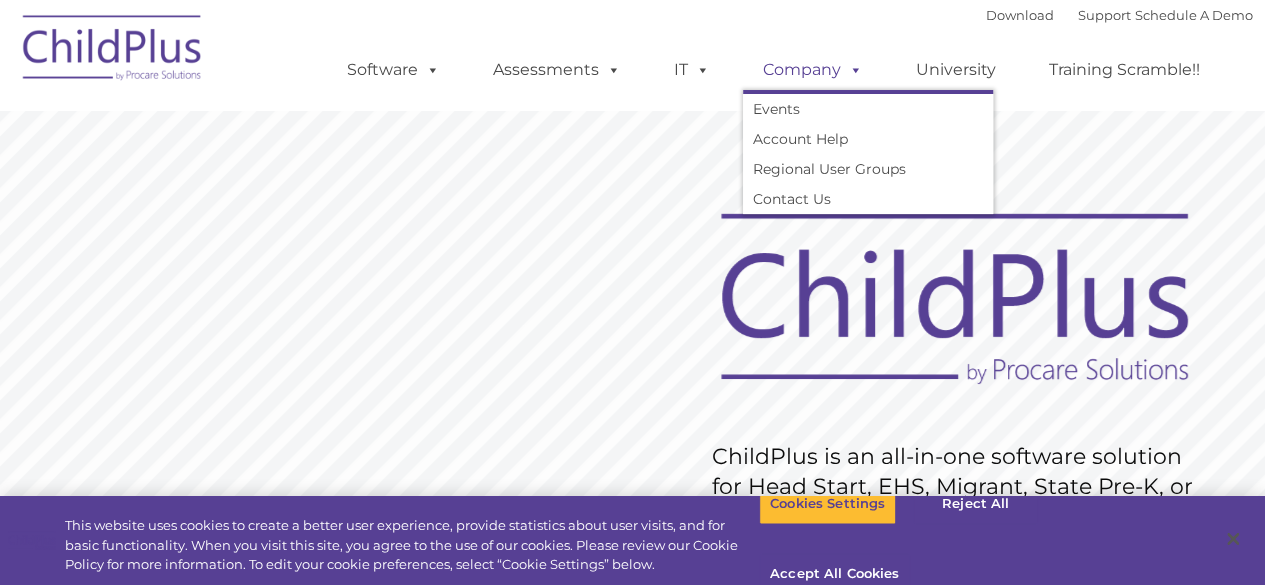 click on "Company" at bounding box center (813, 70) 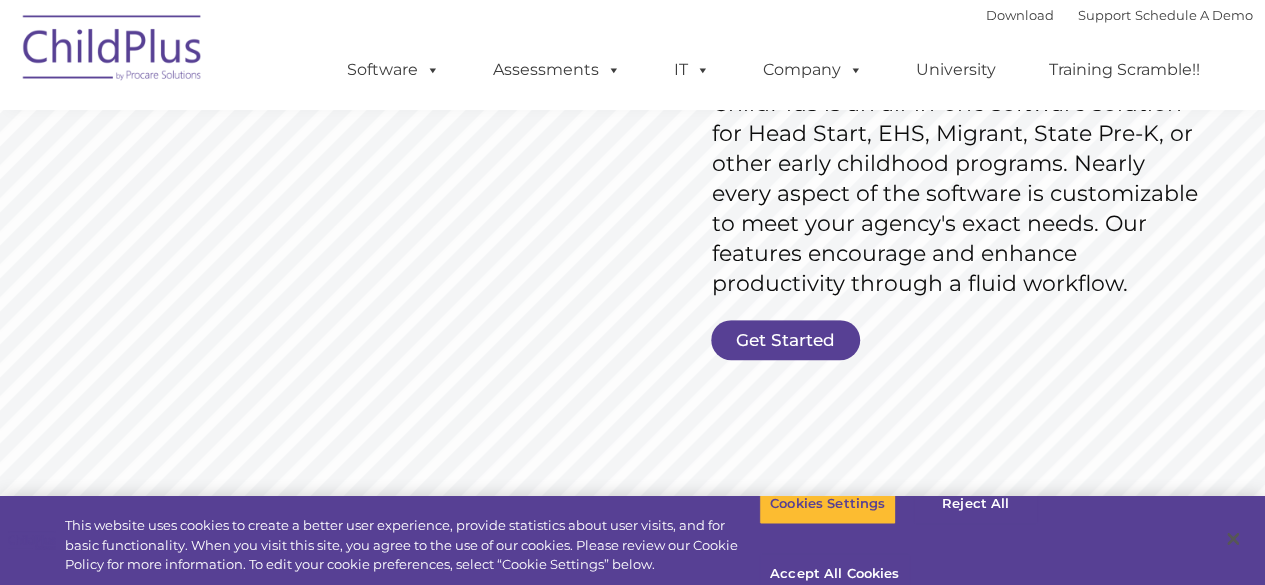 scroll, scrollTop: 356, scrollLeft: 0, axis: vertical 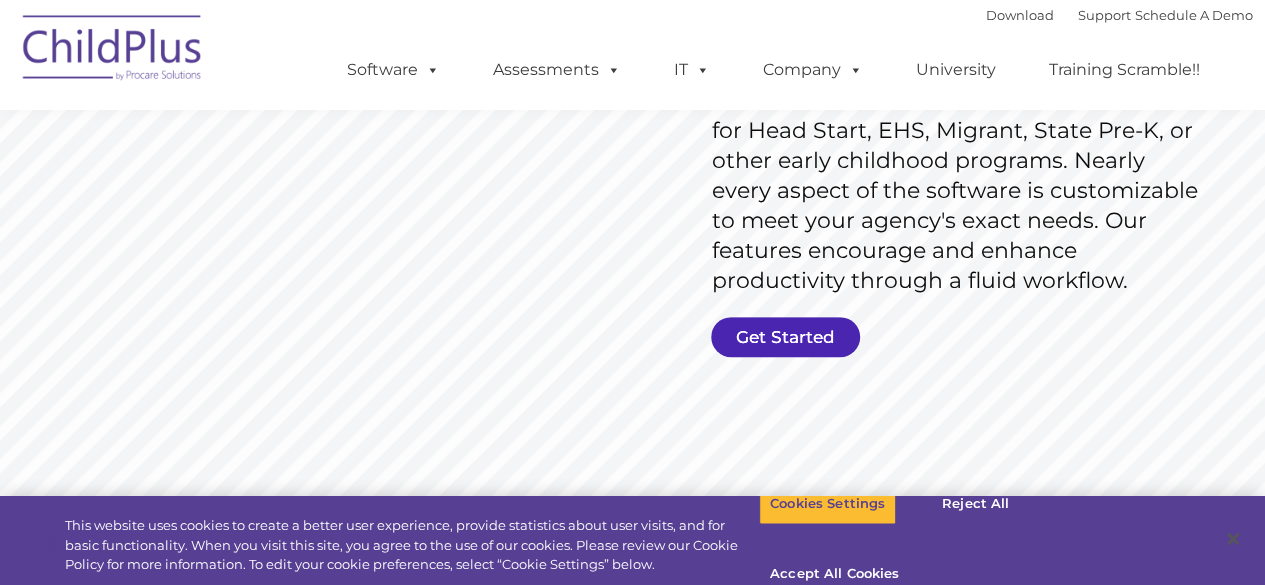 click on "Get Started" at bounding box center [785, 337] 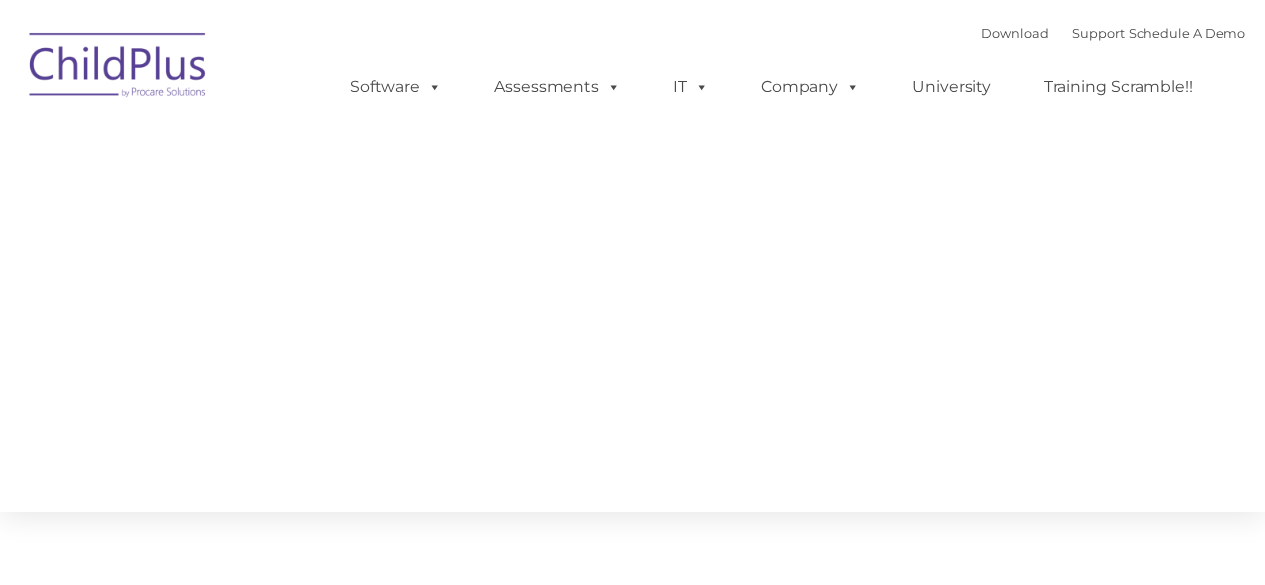 scroll, scrollTop: 0, scrollLeft: 0, axis: both 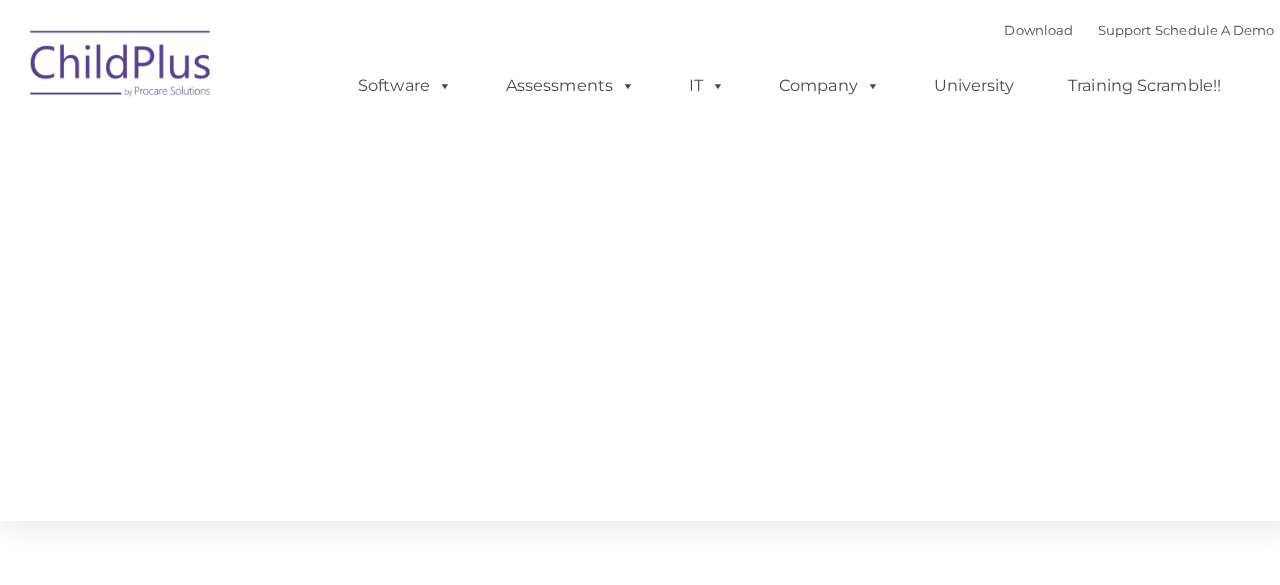 type on "" 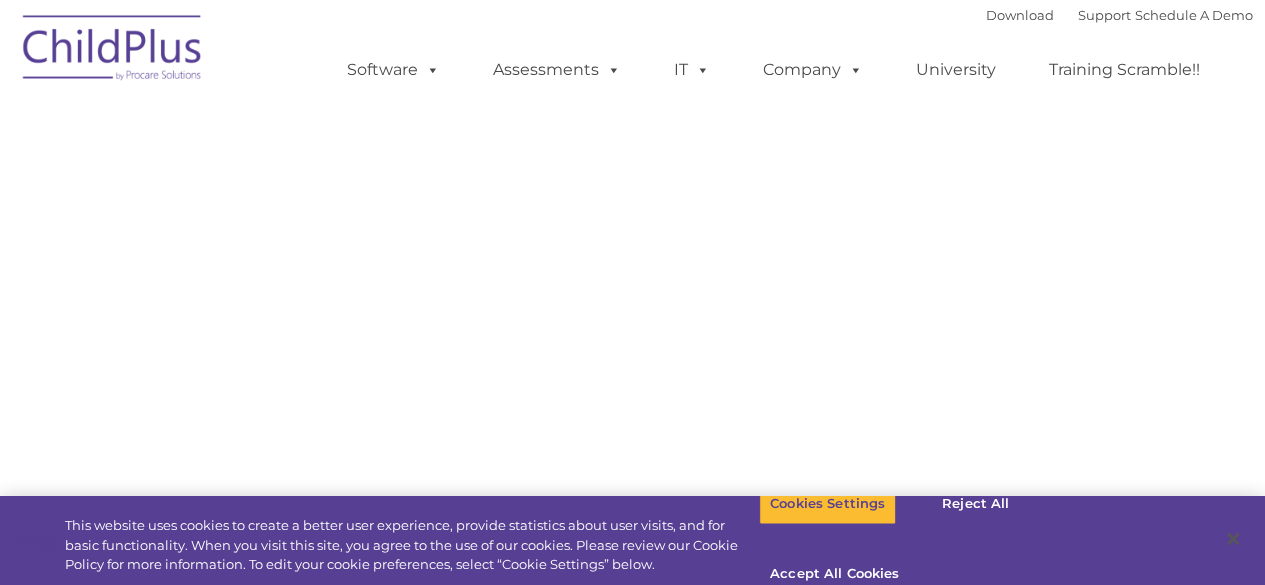 select on "MEDIUM" 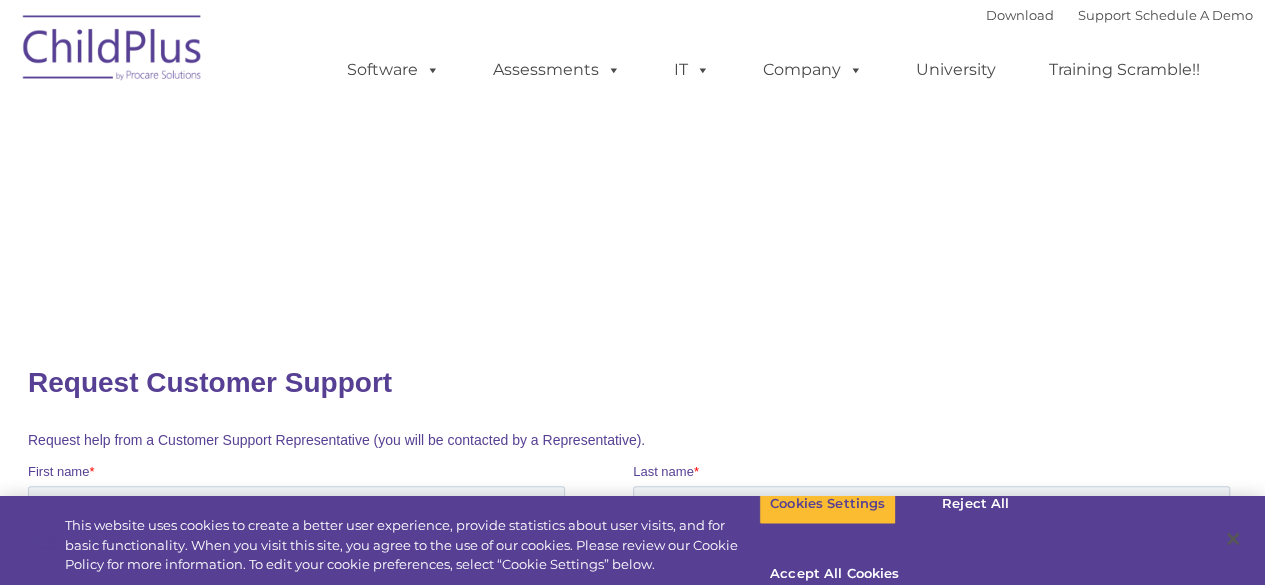 scroll, scrollTop: 0, scrollLeft: 0, axis: both 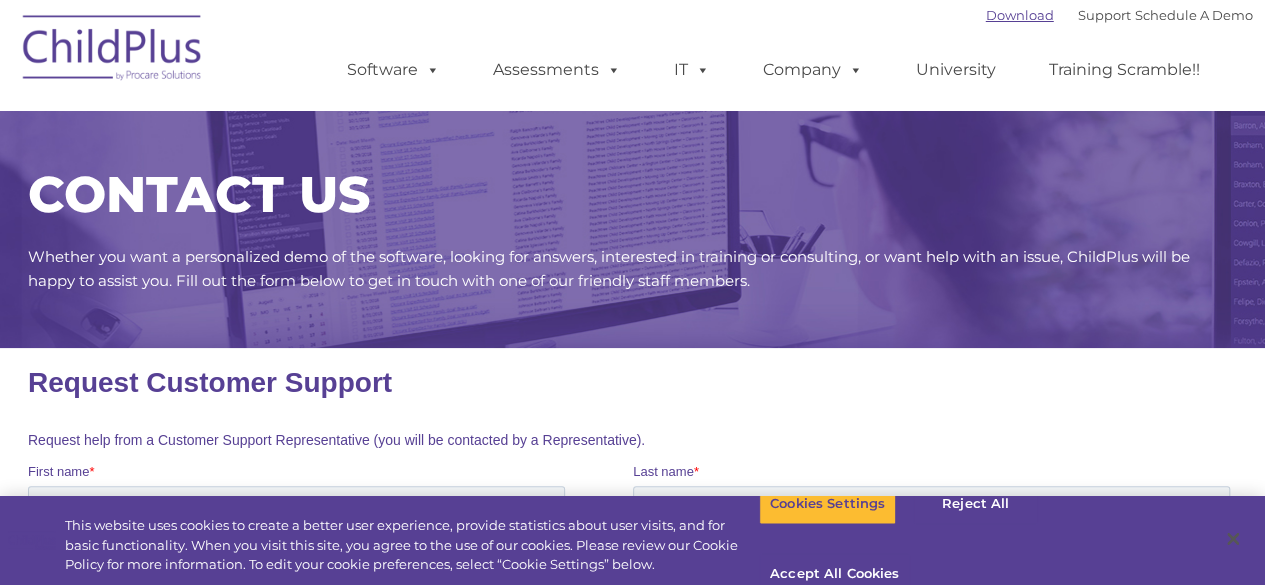 click on "Download" at bounding box center (1020, 15) 